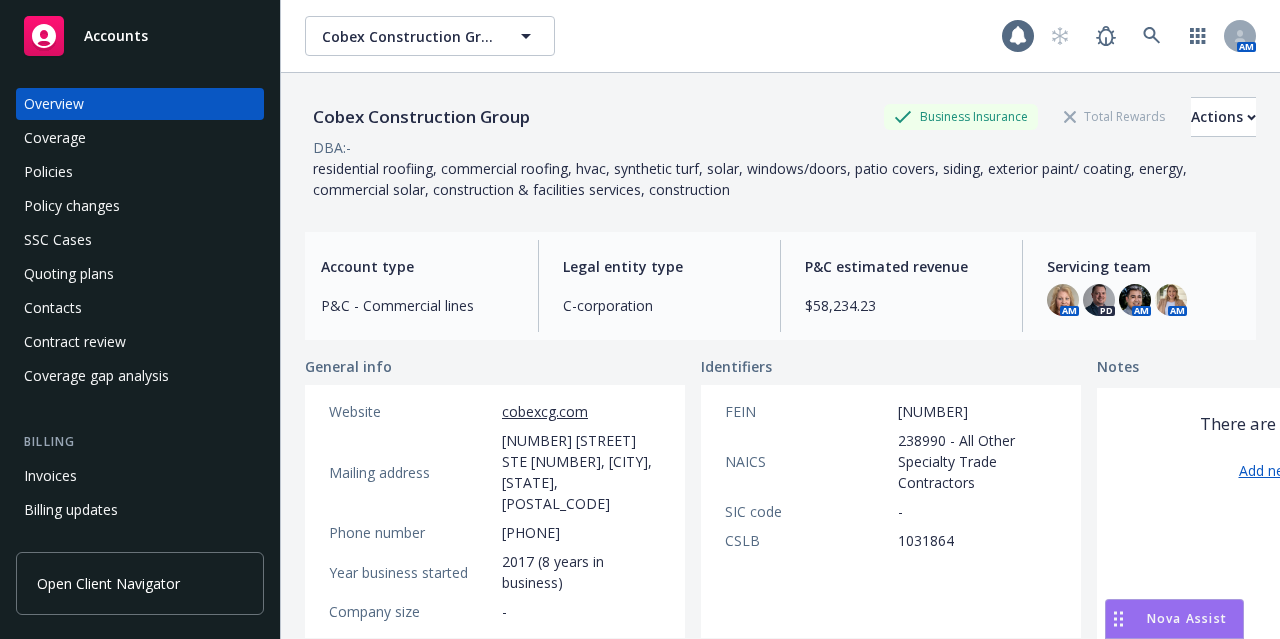 click on "Accounts" at bounding box center [140, 36] 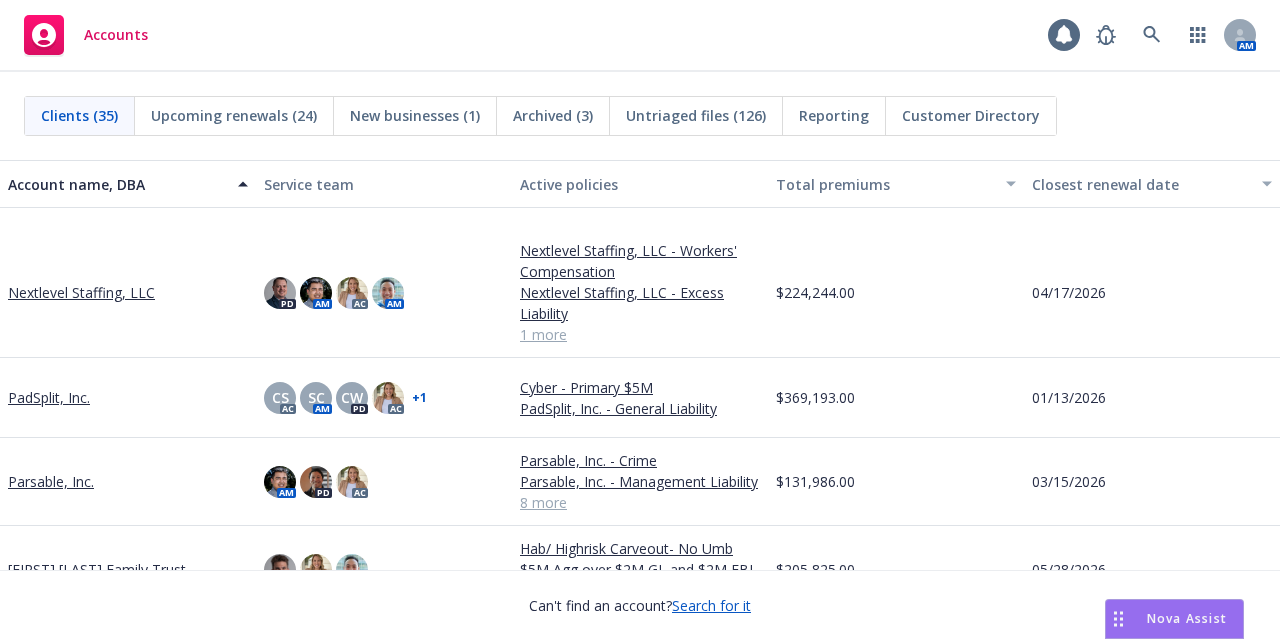scroll, scrollTop: 1844, scrollLeft: 0, axis: vertical 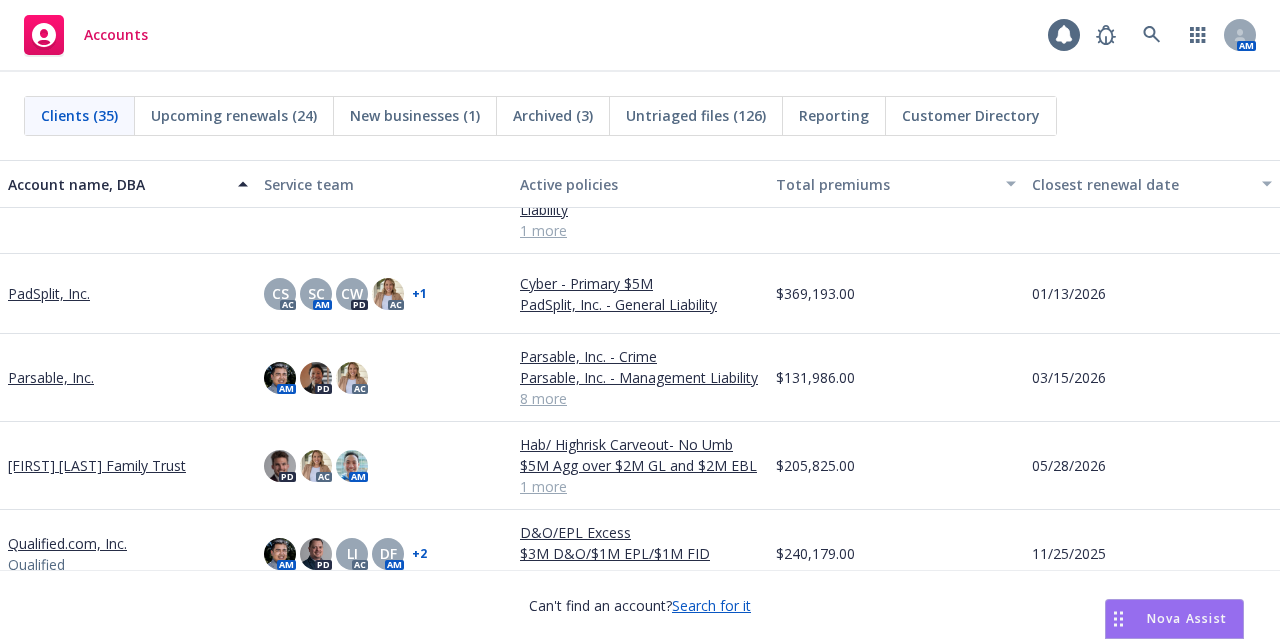 click on "Parsable, Inc." at bounding box center (51, 377) 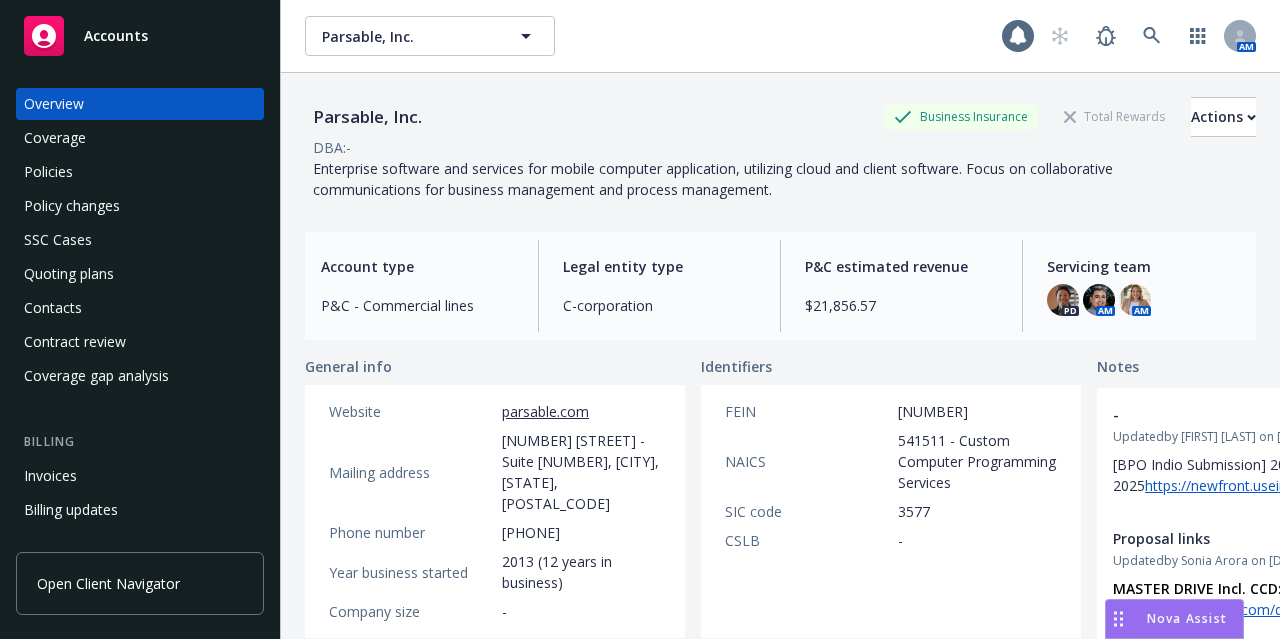 click on "Policies" at bounding box center (140, 172) 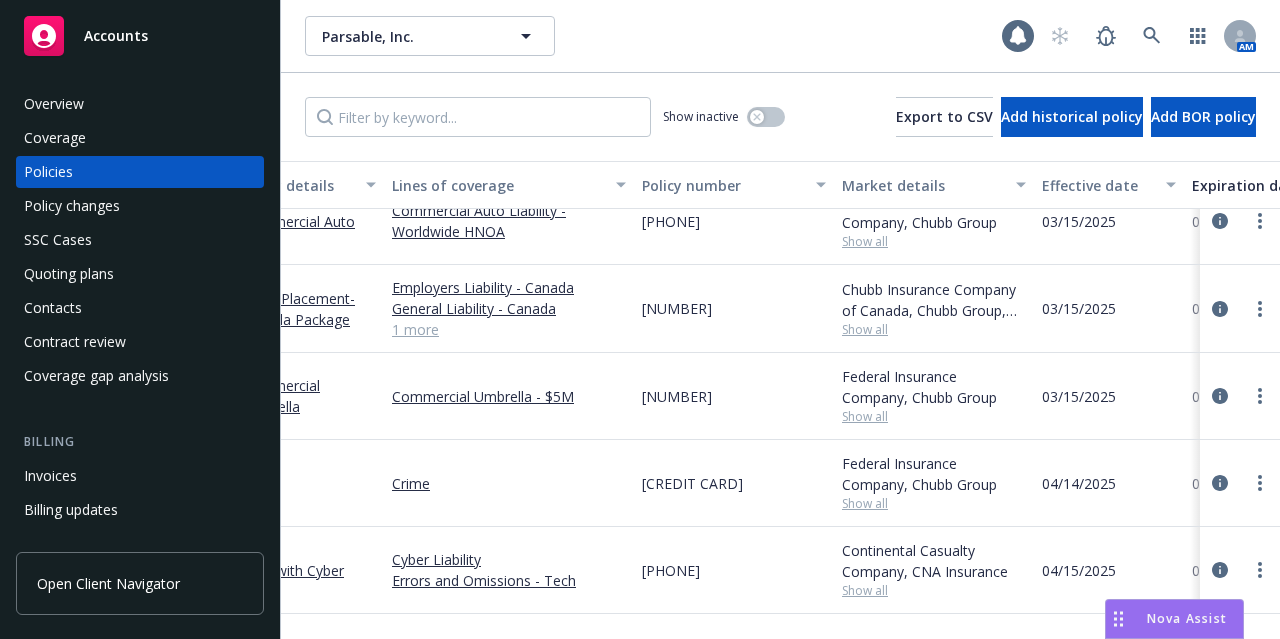 scroll, scrollTop: 287, scrollLeft: 0, axis: vertical 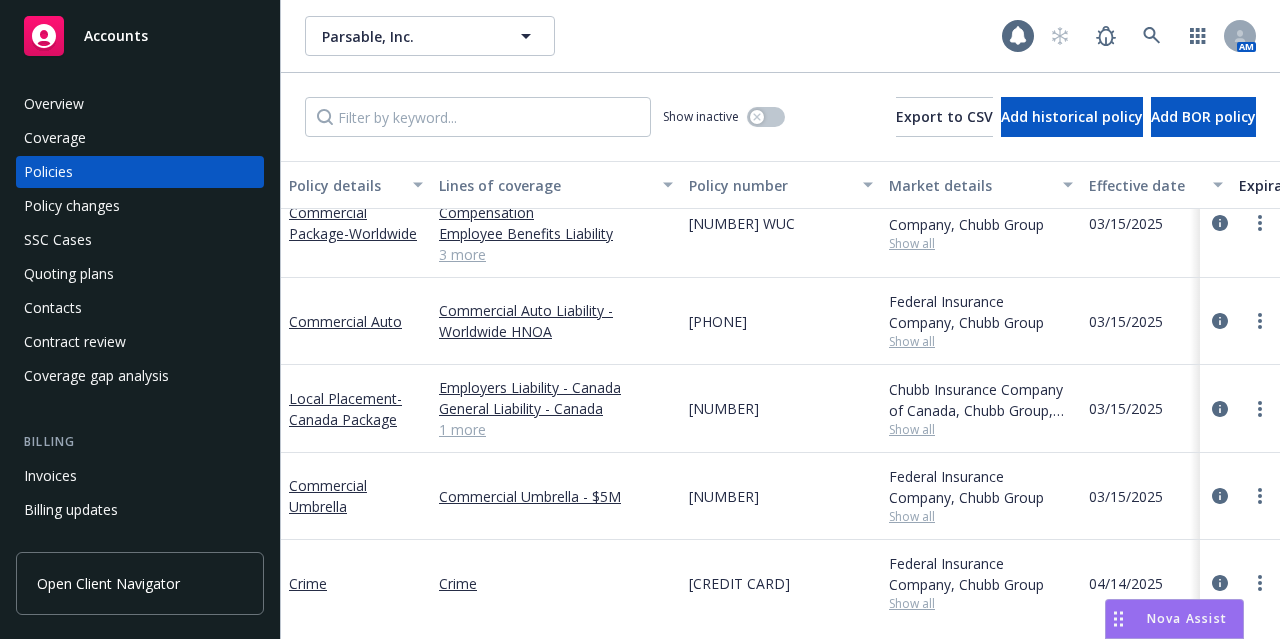 click on "Accounts" at bounding box center (140, 36) 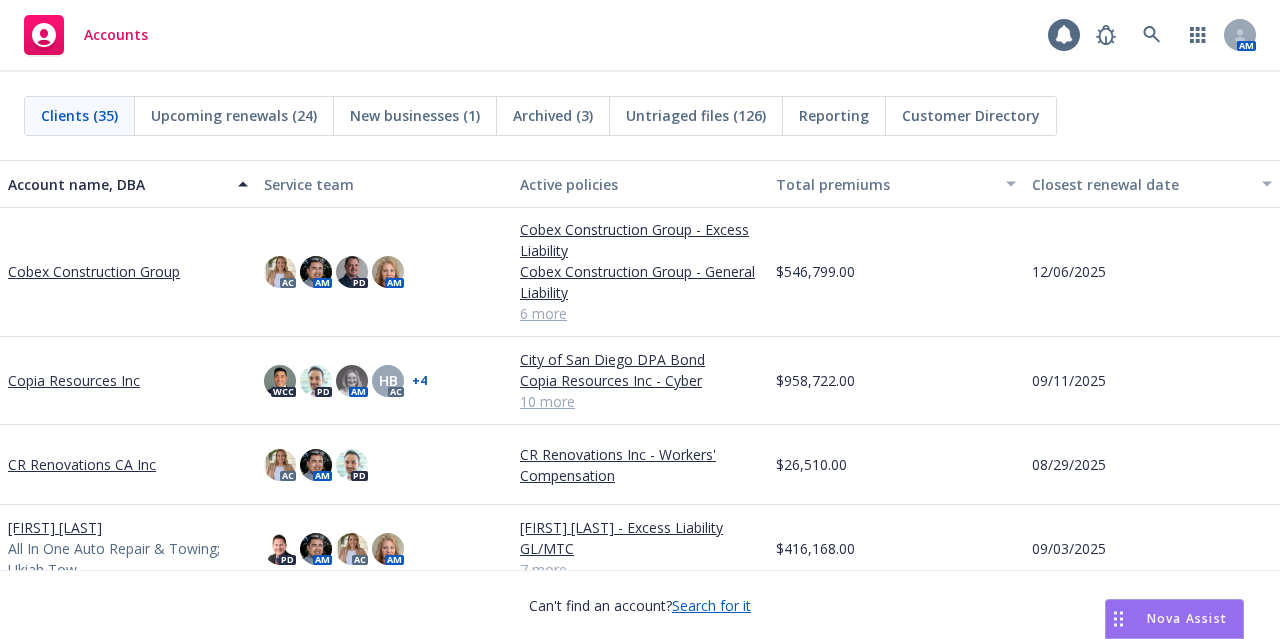 scroll, scrollTop: 640, scrollLeft: 0, axis: vertical 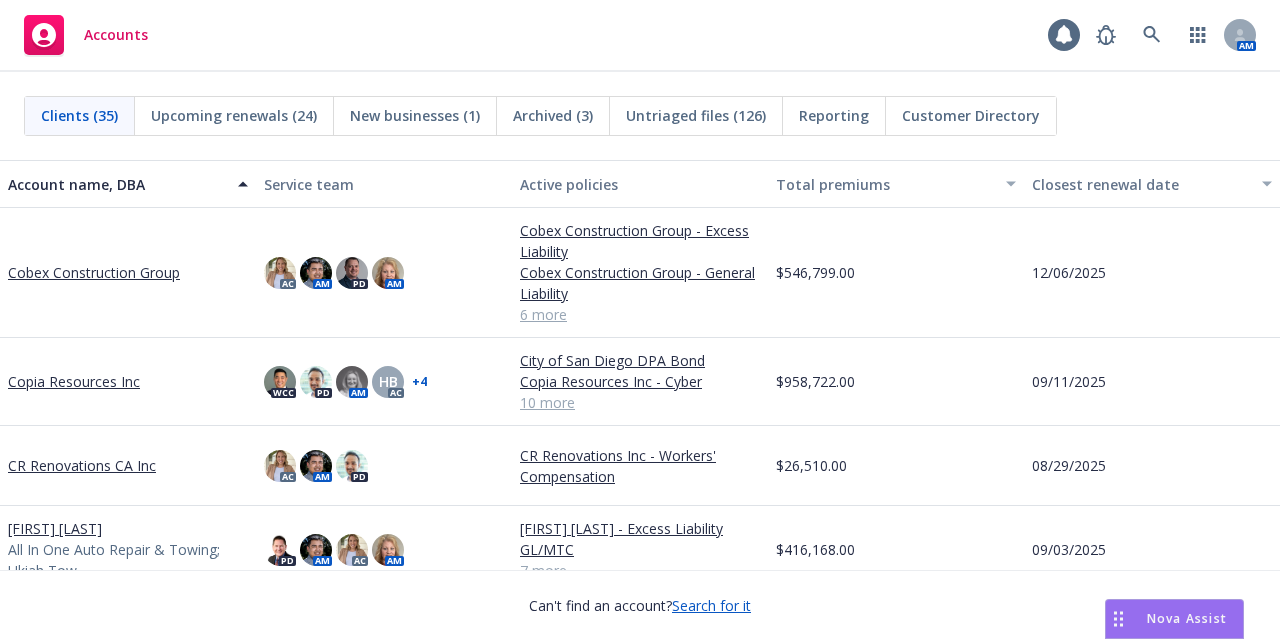 click on "Copia Resources Inc" at bounding box center (128, 382) 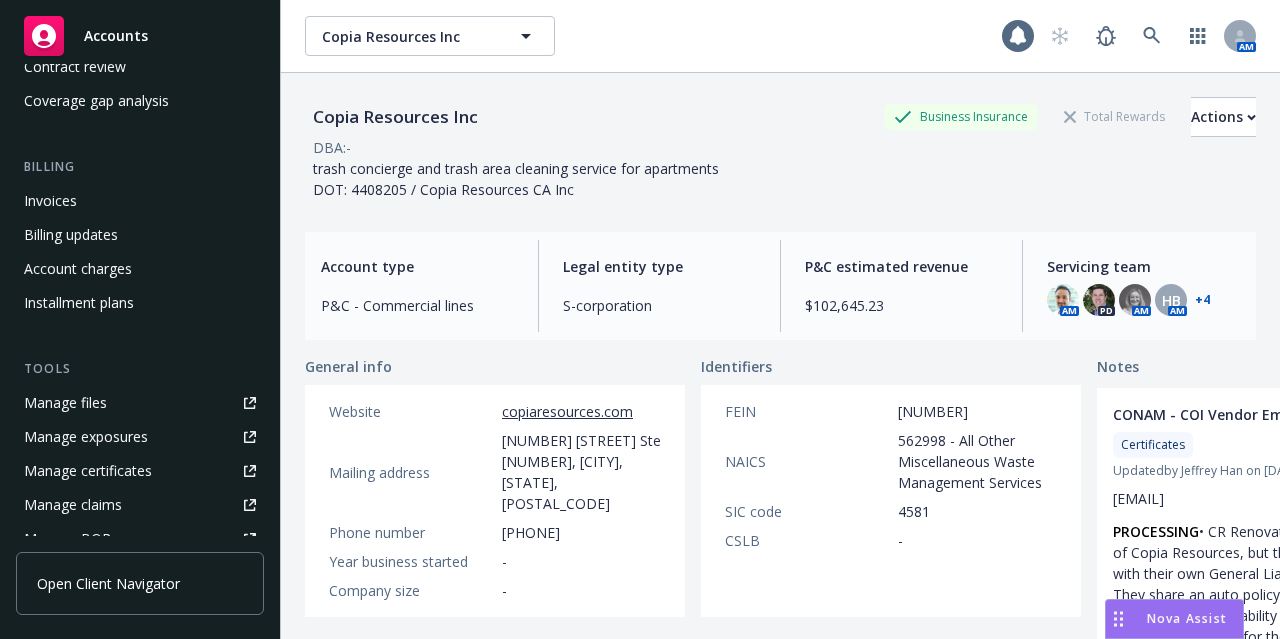 scroll, scrollTop: 279, scrollLeft: 0, axis: vertical 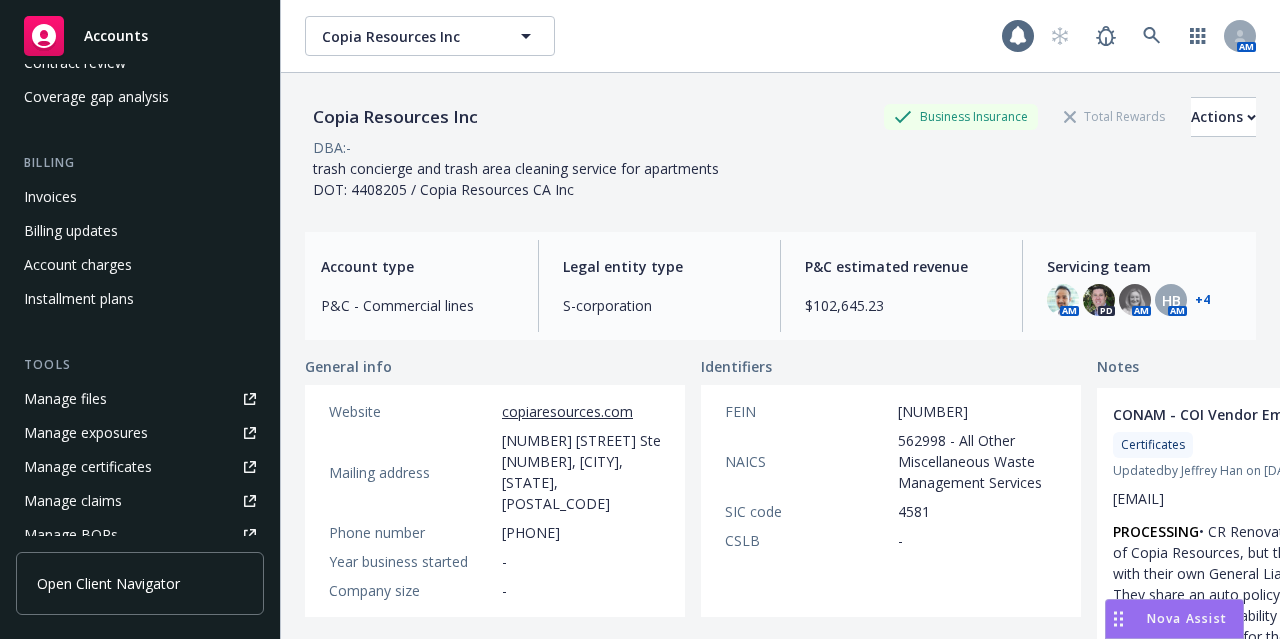 click on "Invoices" at bounding box center (140, 197) 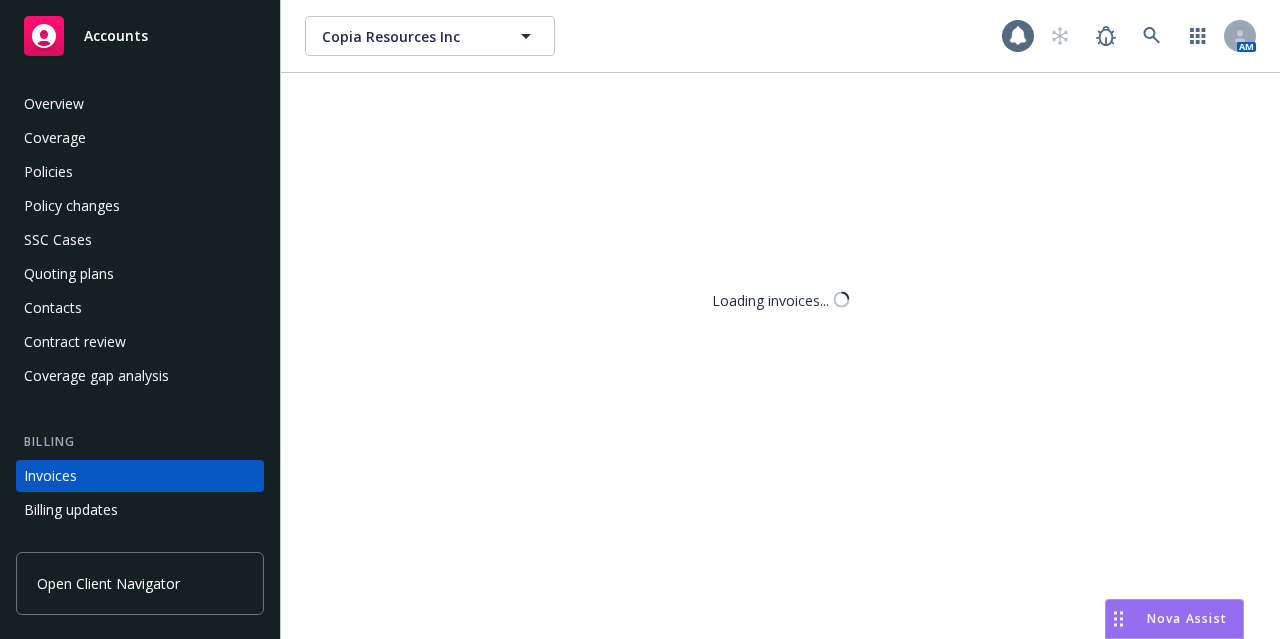 scroll, scrollTop: 124, scrollLeft: 0, axis: vertical 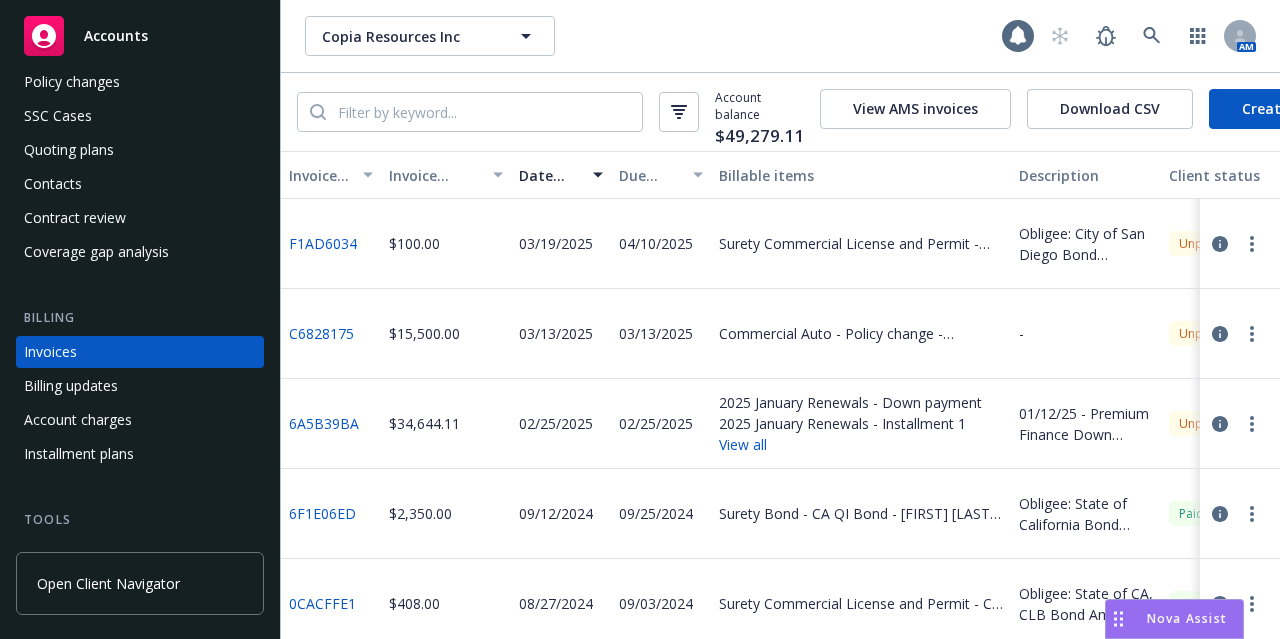 click on "View all" at bounding box center (850, 444) 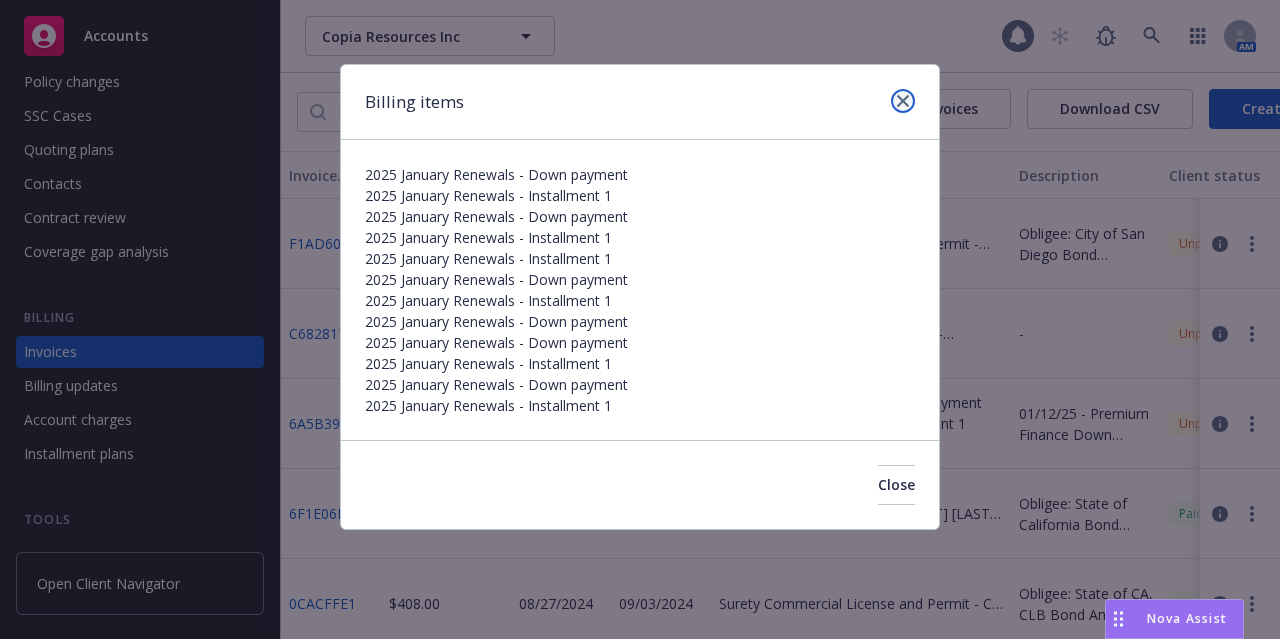 click 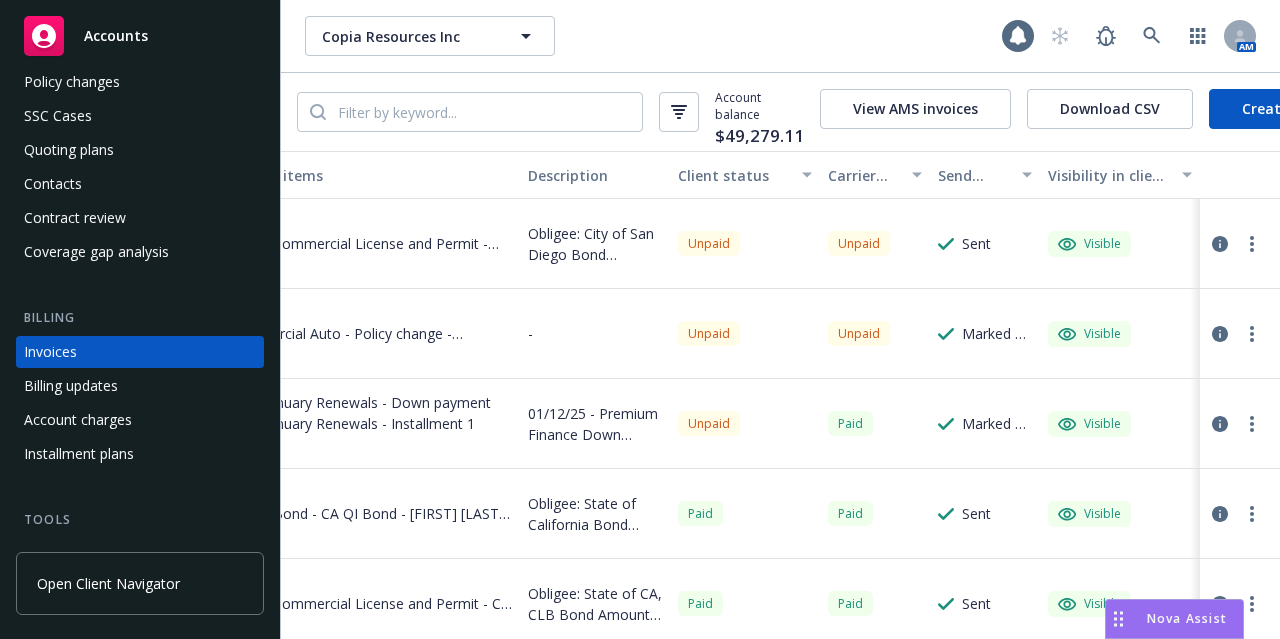 scroll, scrollTop: 0, scrollLeft: 0, axis: both 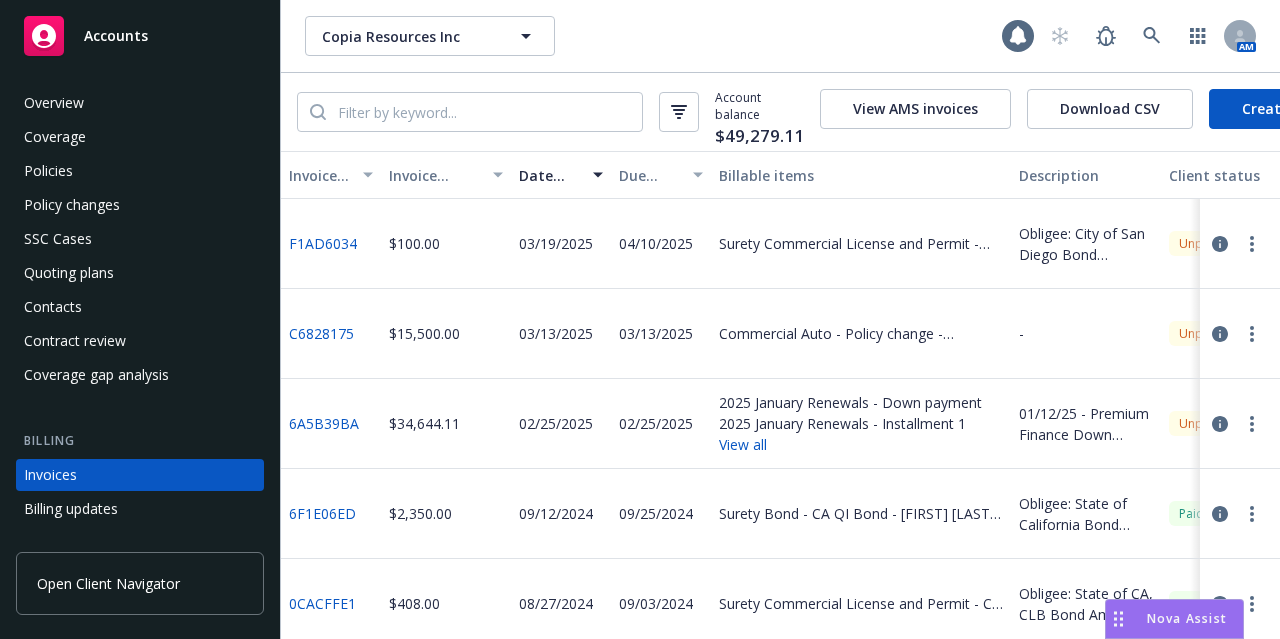 click on "Policies" at bounding box center [140, 171] 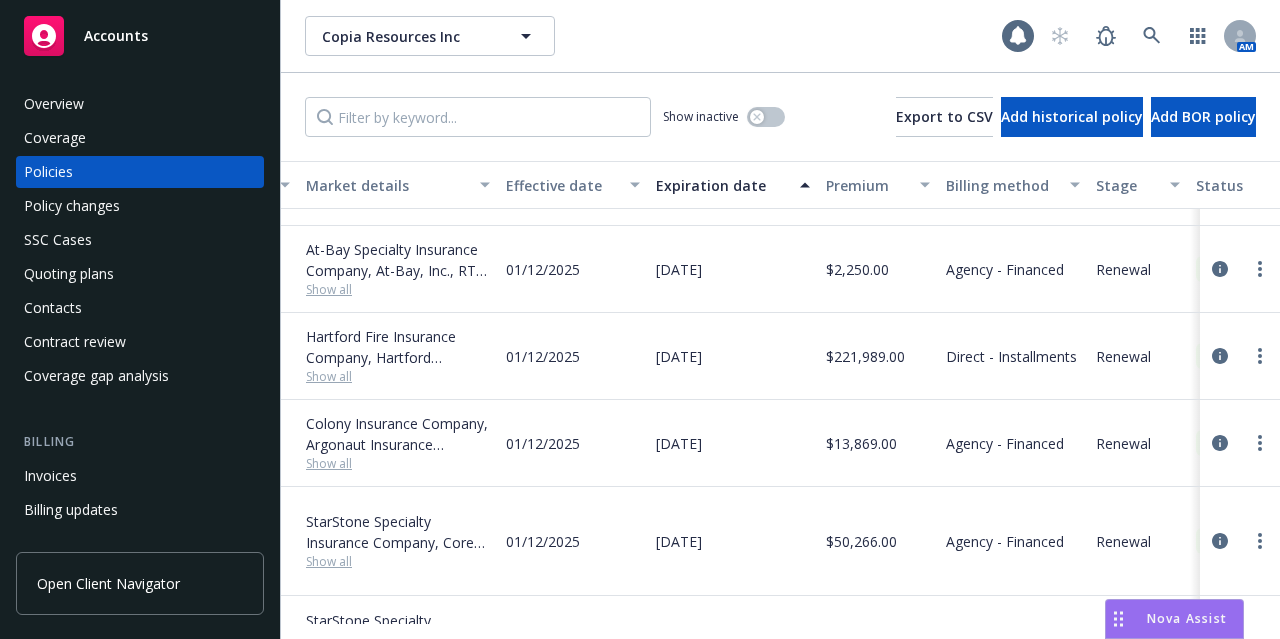 scroll, scrollTop: 71, scrollLeft: 0, axis: vertical 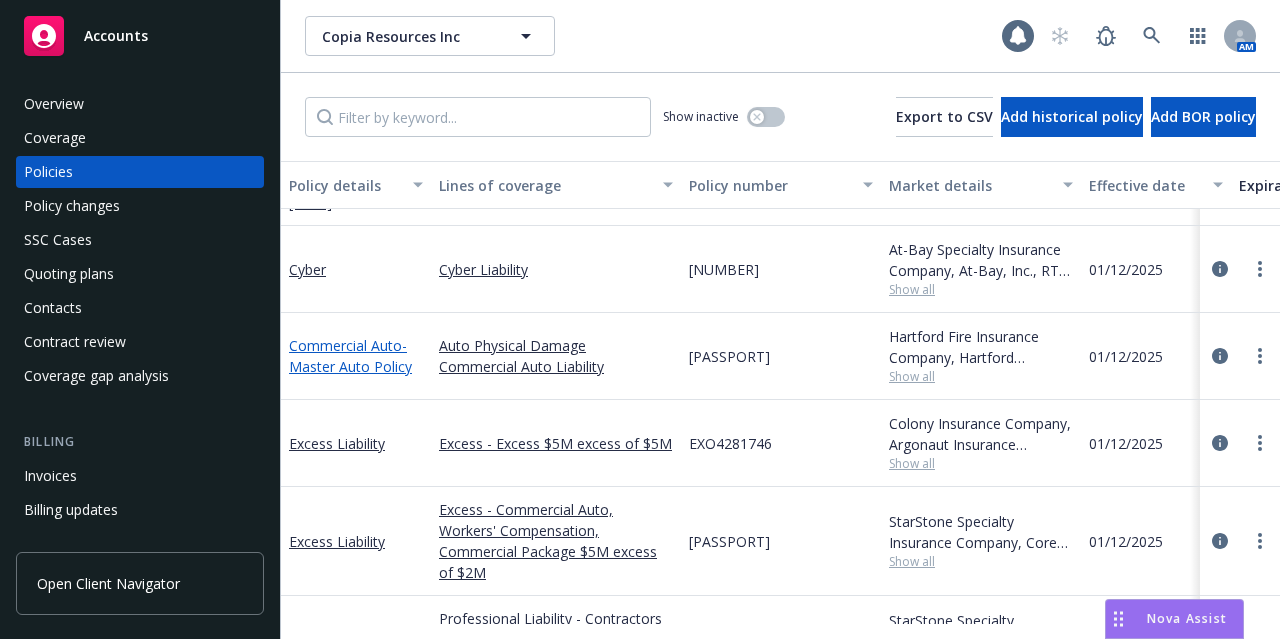 click on "-  Master Auto Policy" at bounding box center (350, 356) 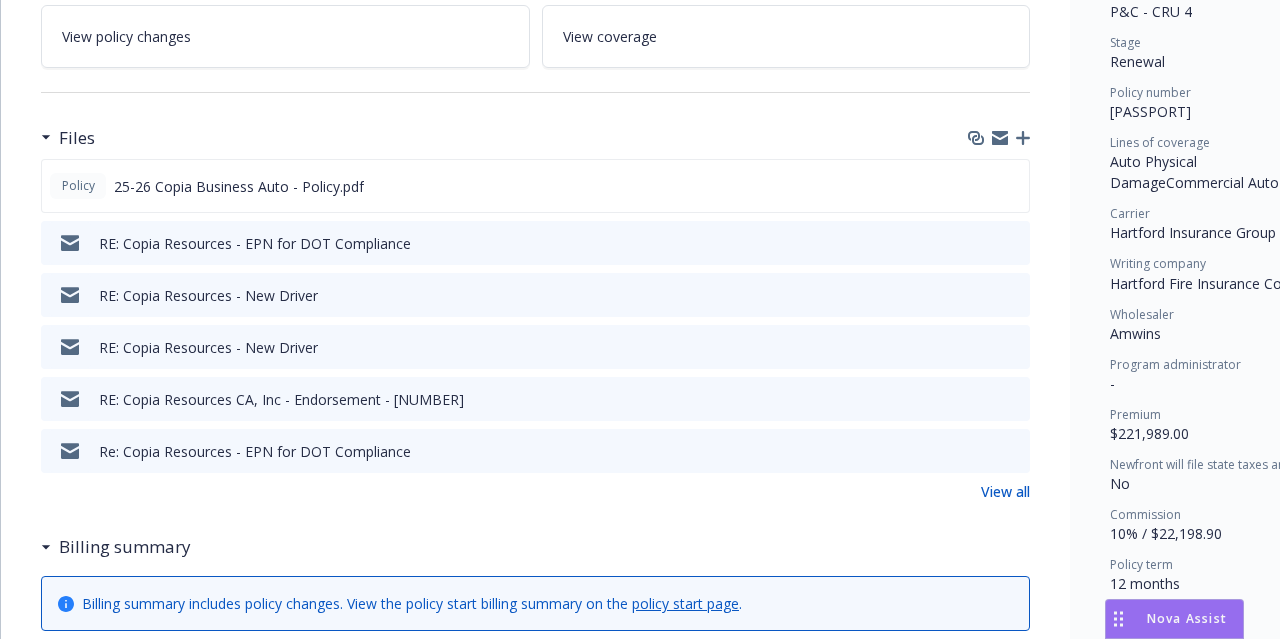 scroll, scrollTop: 432, scrollLeft: 0, axis: vertical 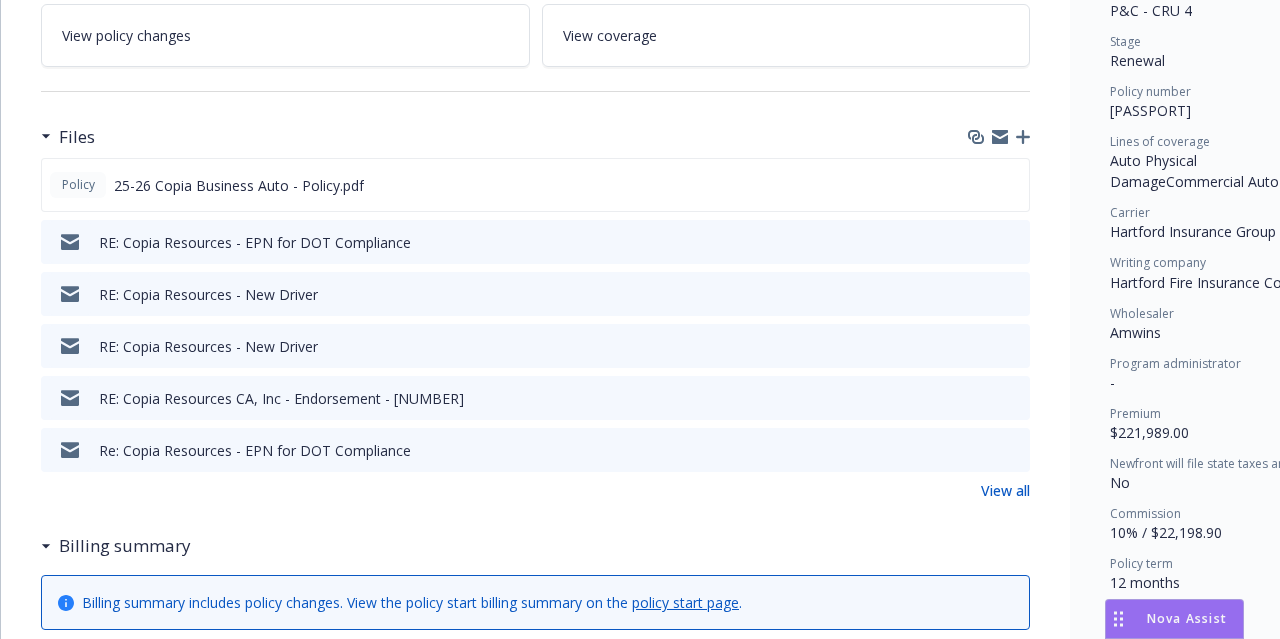 click on "View all" at bounding box center [1005, 490] 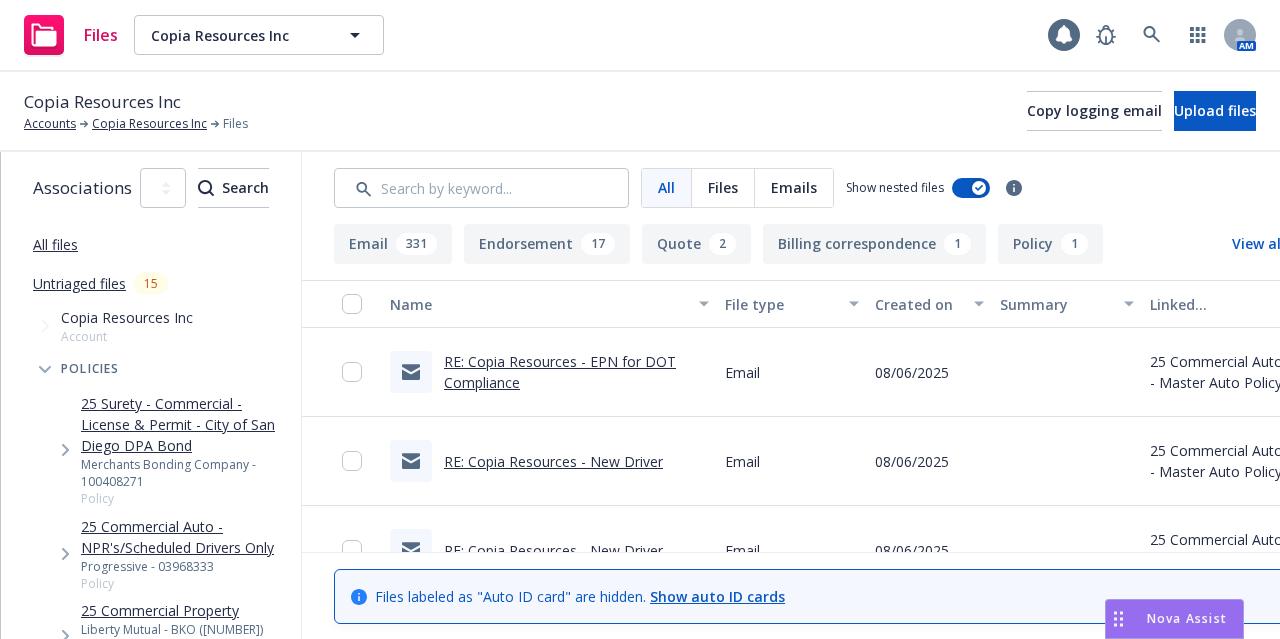 scroll, scrollTop: 0, scrollLeft: 0, axis: both 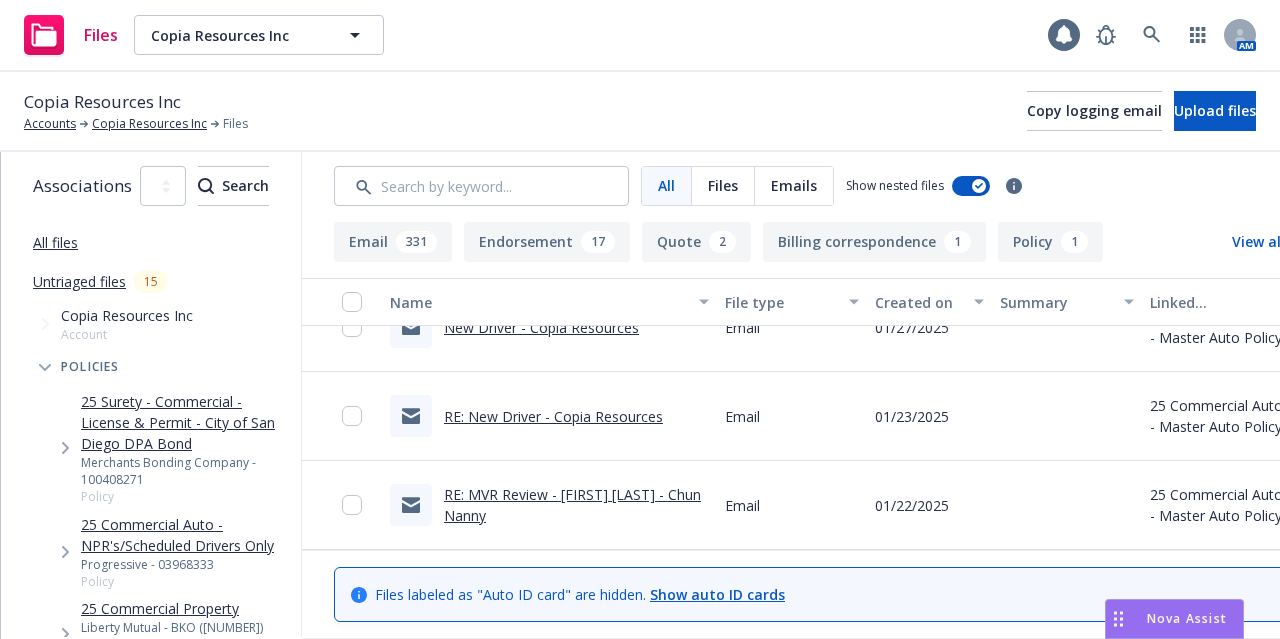 click on "File type" at bounding box center [781, 302] 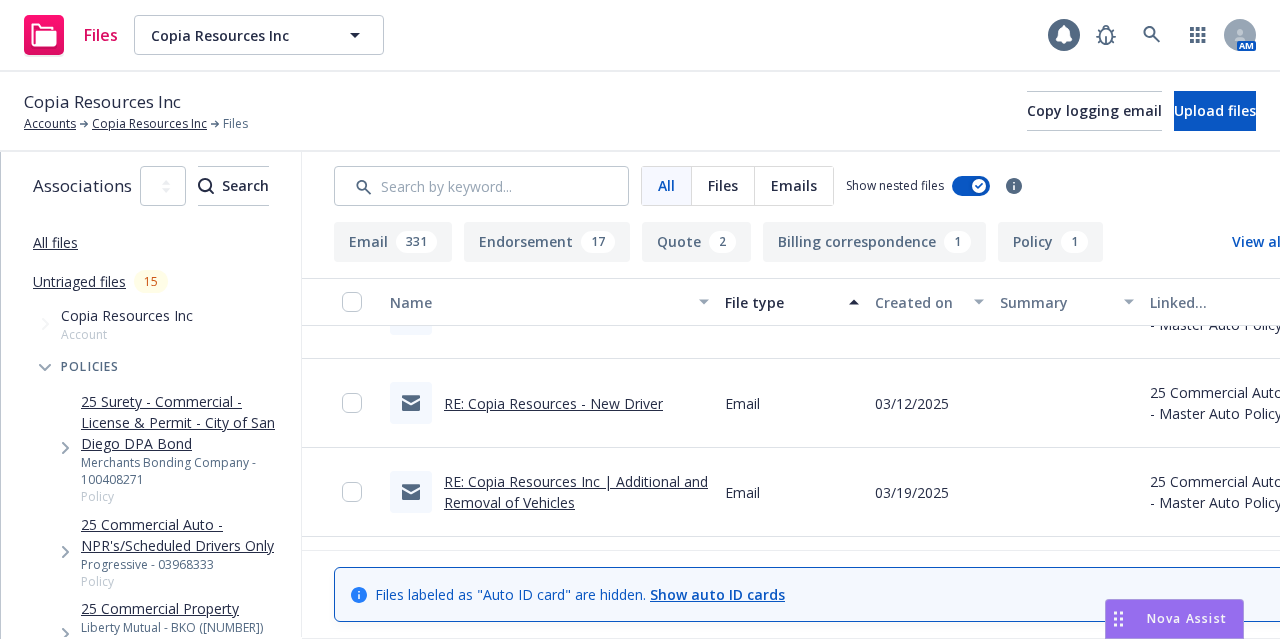 scroll, scrollTop: 0, scrollLeft: 0, axis: both 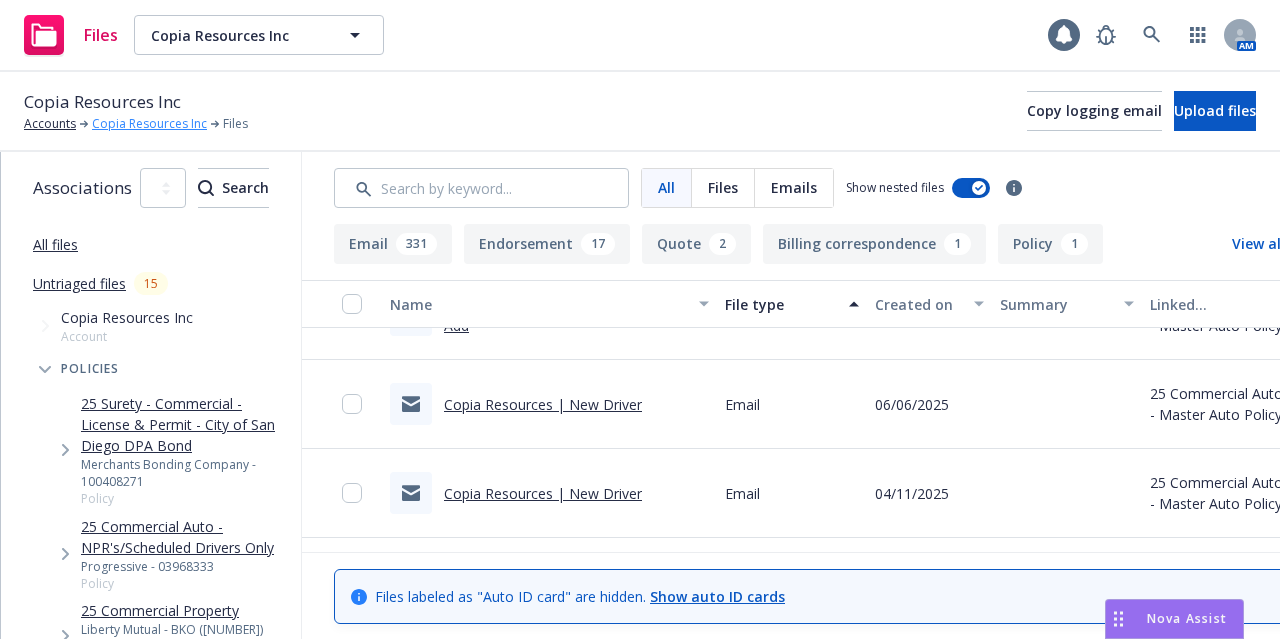 click on "Copia Resources Inc" at bounding box center (149, 124) 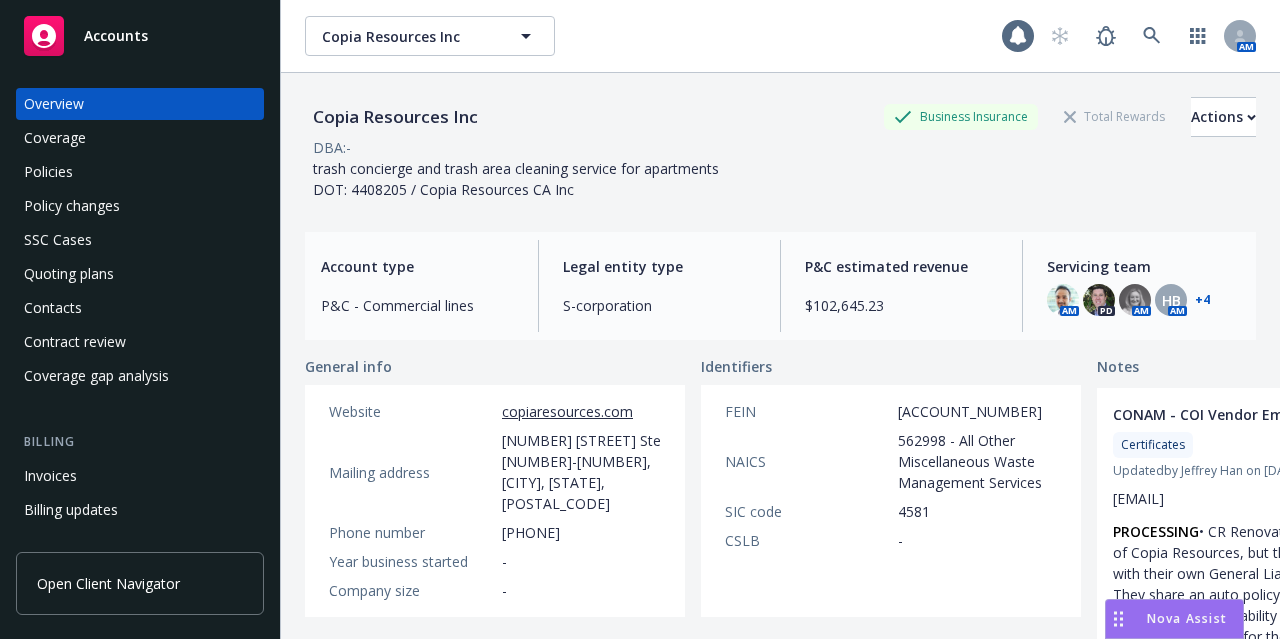scroll, scrollTop: 0, scrollLeft: 0, axis: both 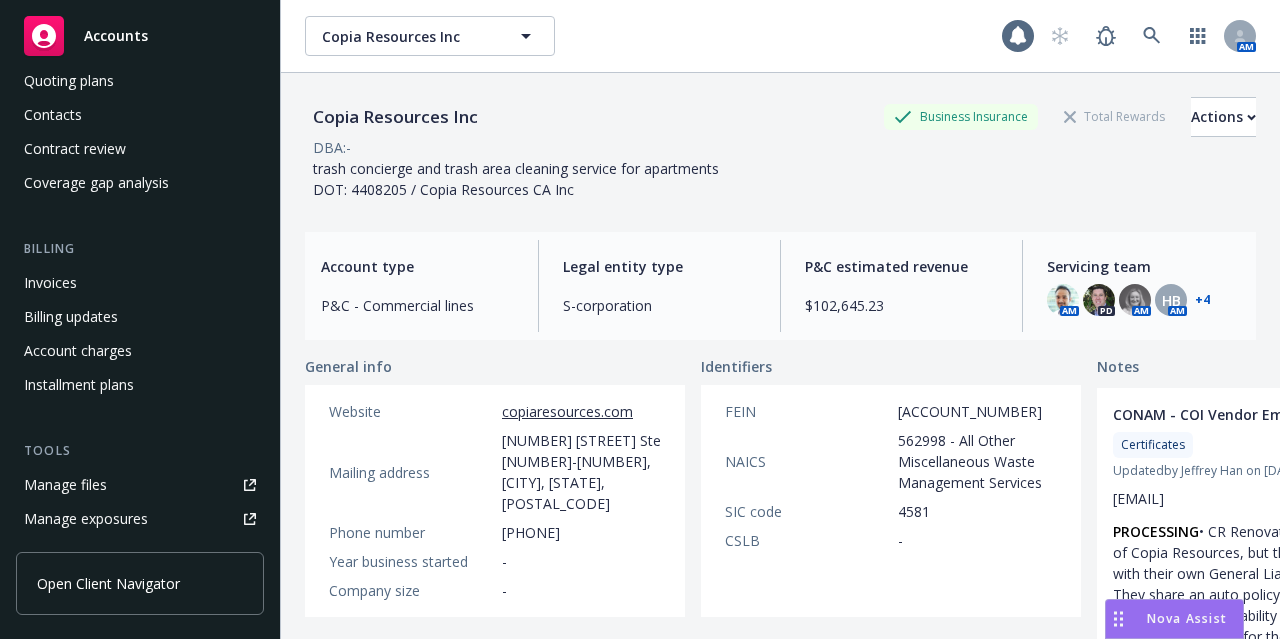click on "Invoices" at bounding box center (140, 283) 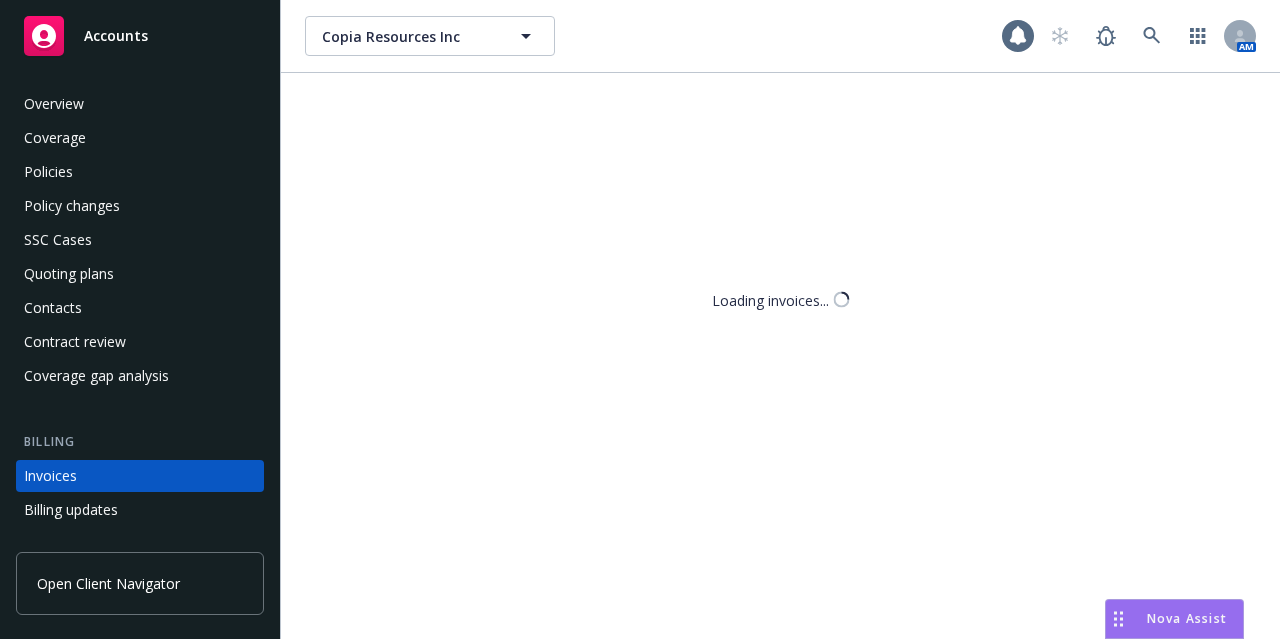 scroll, scrollTop: 124, scrollLeft: 0, axis: vertical 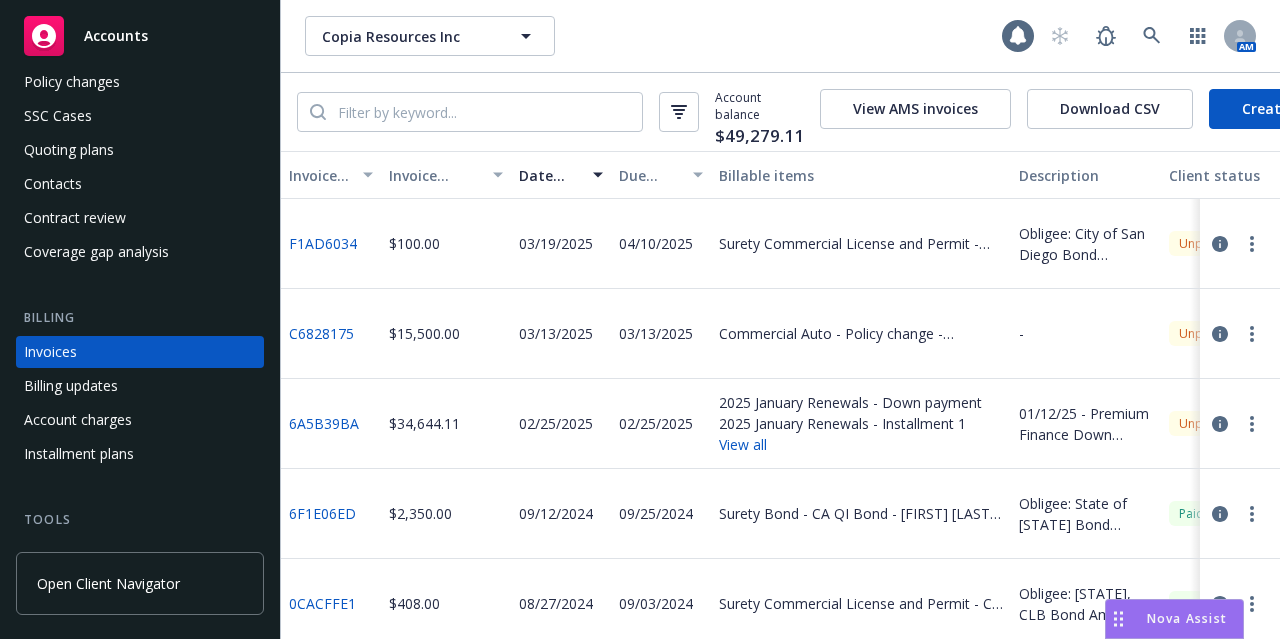 click on "C6828175" at bounding box center [321, 333] 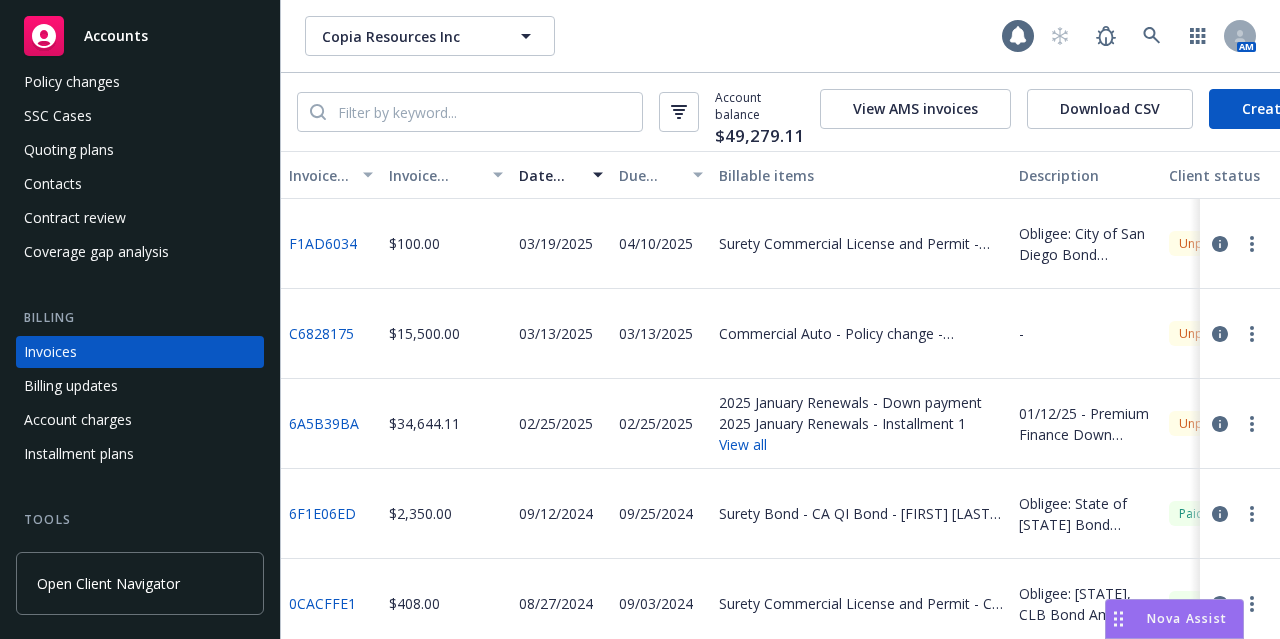click 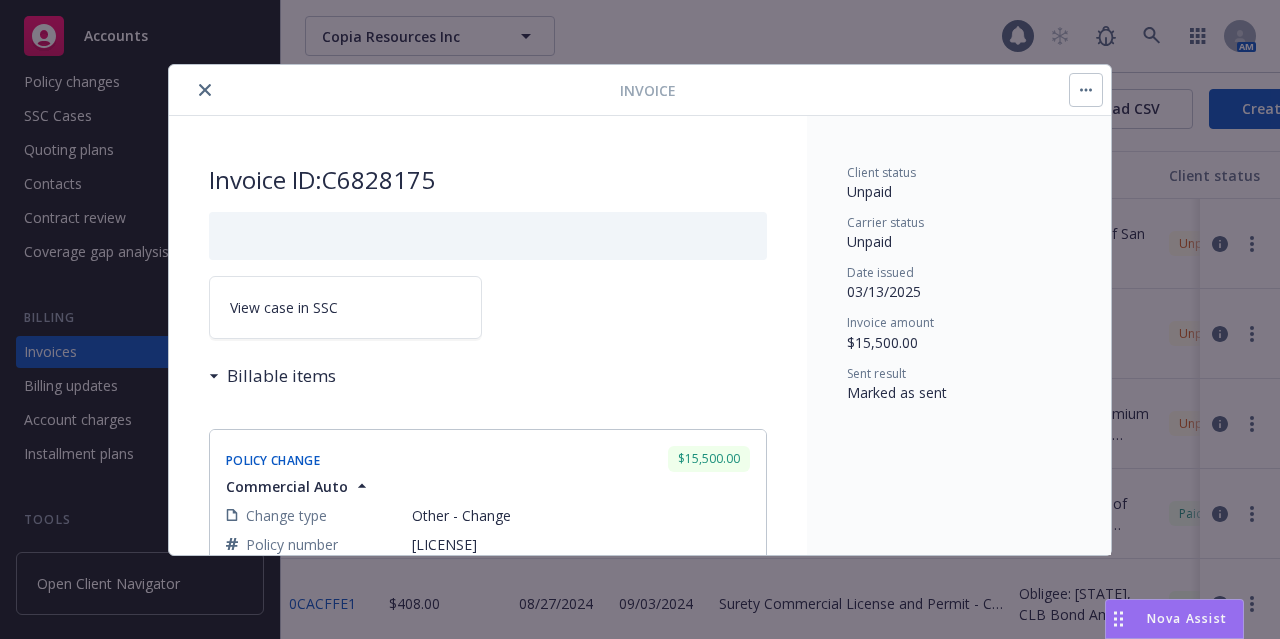 click on "View case in SSC" at bounding box center [284, 307] 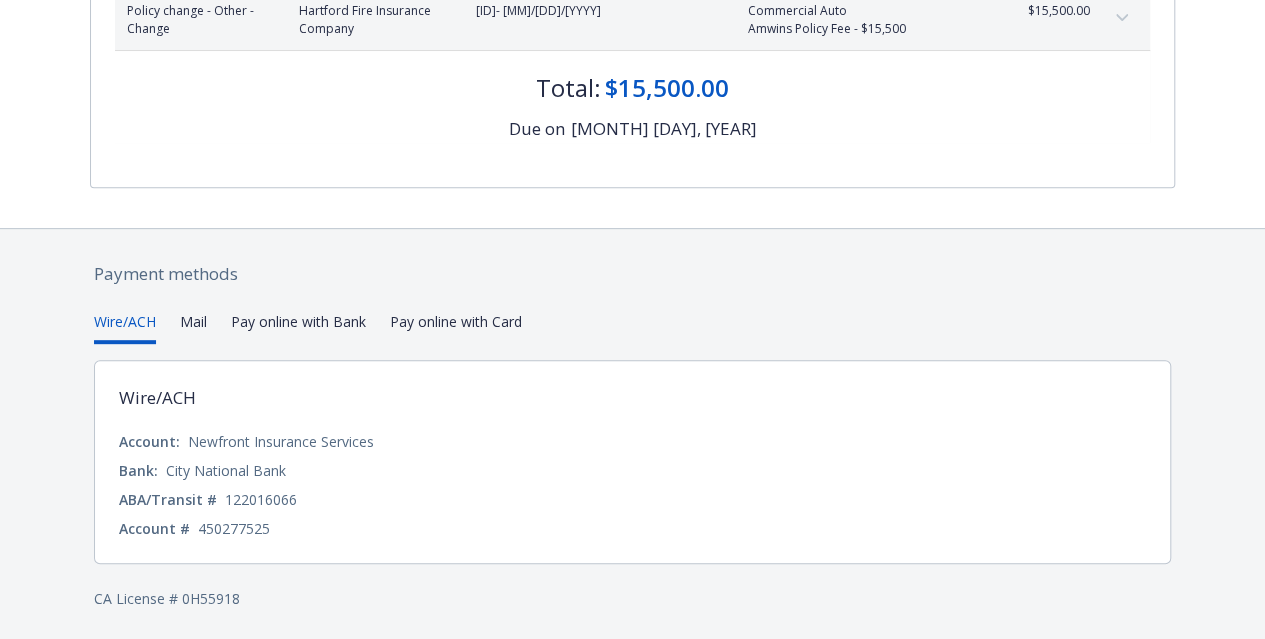 scroll, scrollTop: 0, scrollLeft: 0, axis: both 